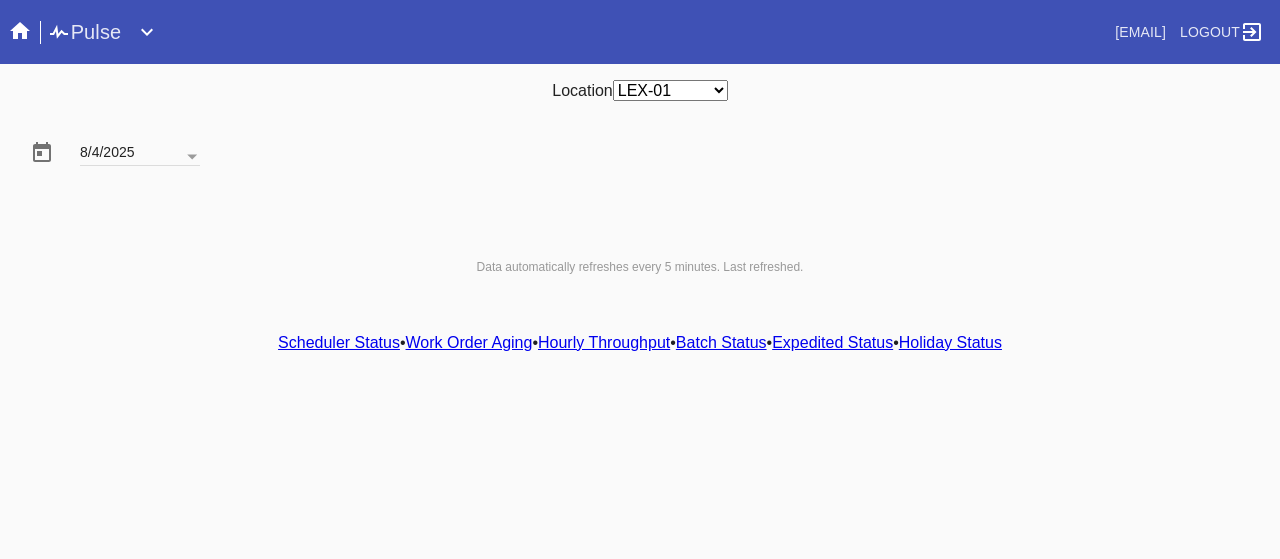 scroll, scrollTop: 0, scrollLeft: 0, axis: both 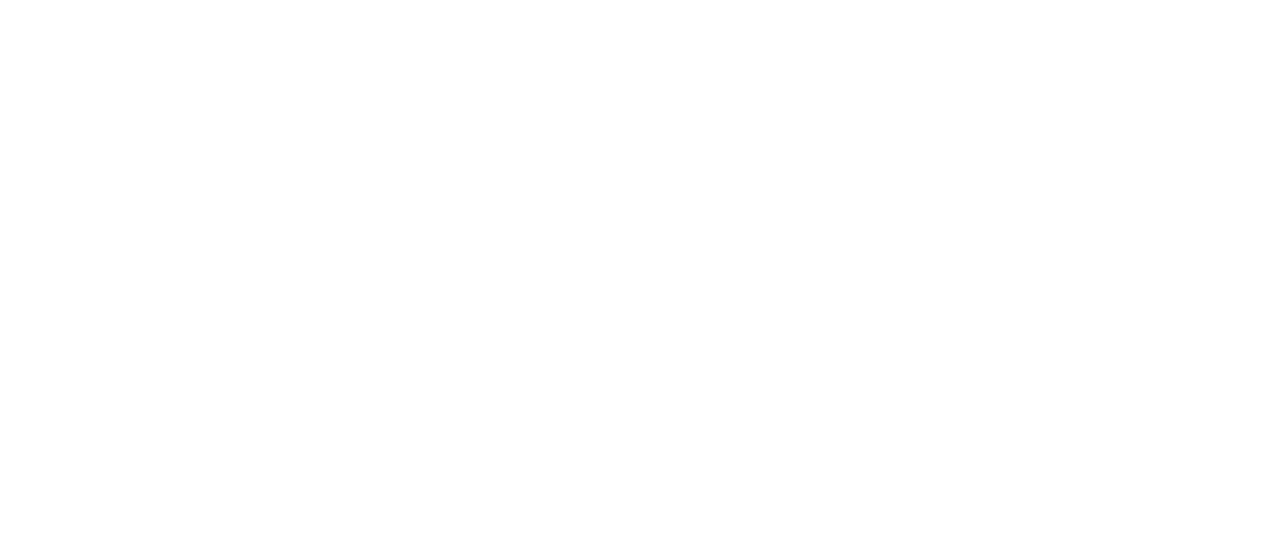 select on "number:2" 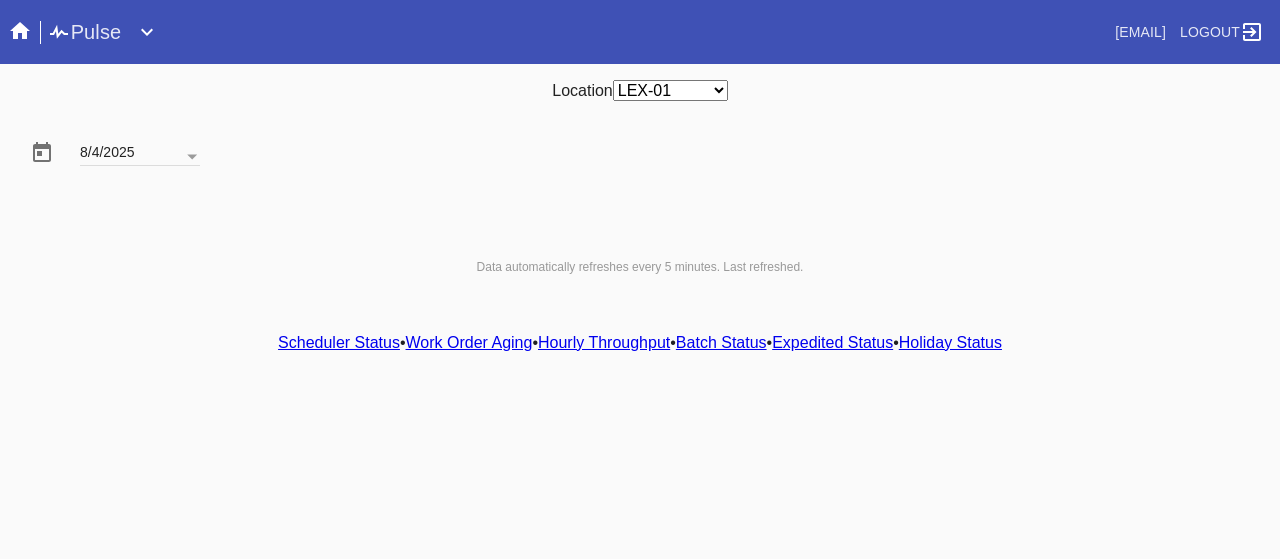 scroll, scrollTop: 0, scrollLeft: 0, axis: both 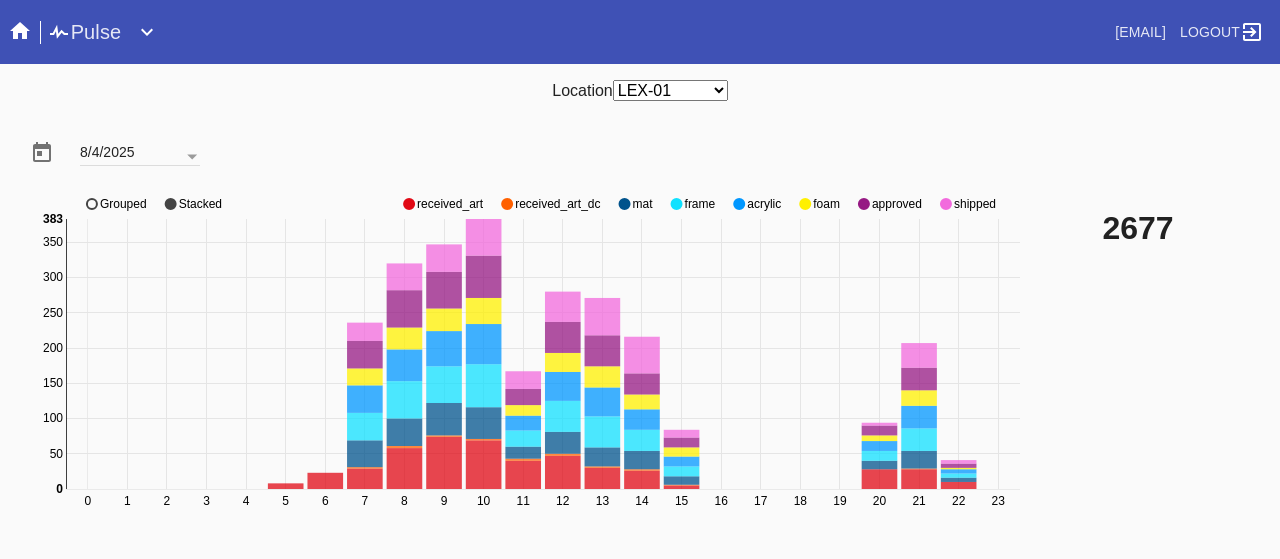 click on "Location   Any Location DCA-05 ELP-01 LAS-01 LEX-01 LEX-03" at bounding box center (640, 90) 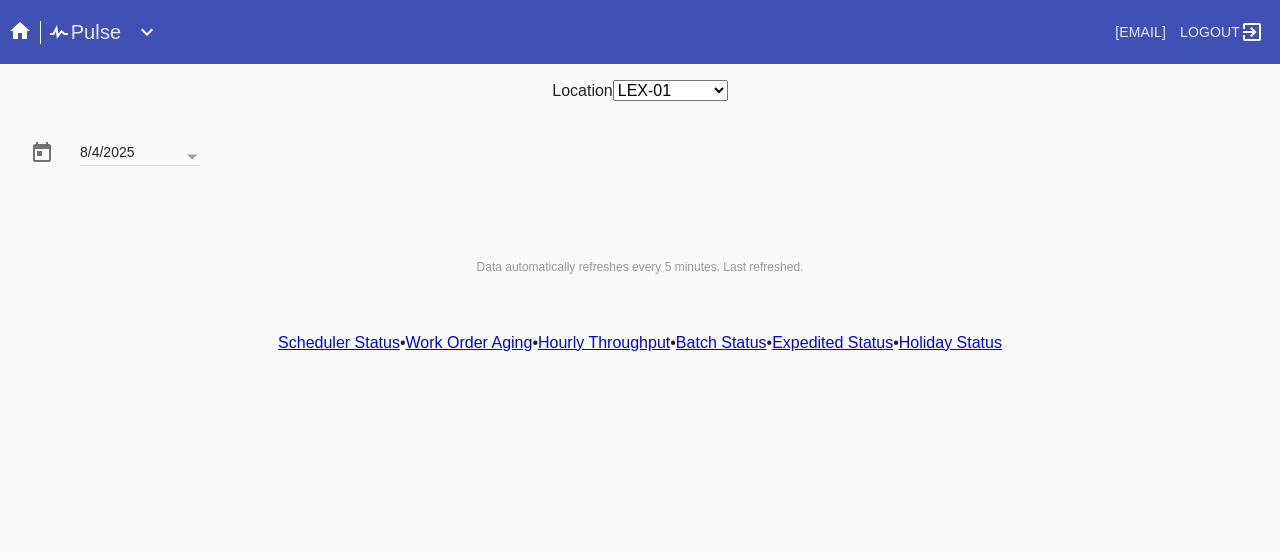 scroll, scrollTop: 0, scrollLeft: 0, axis: both 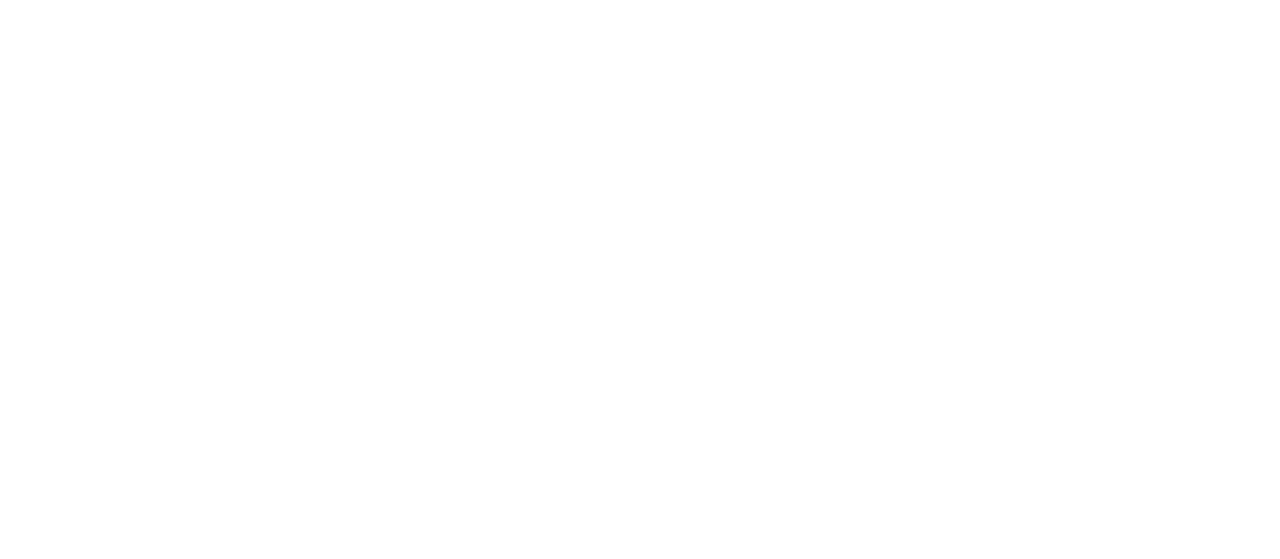 select on "number:2" 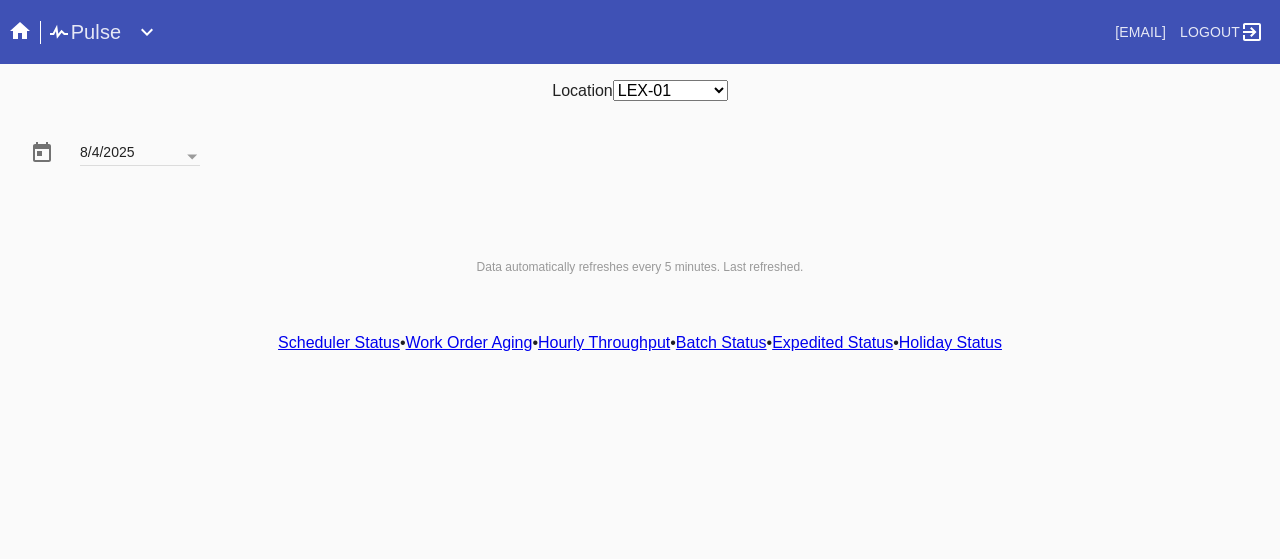 scroll, scrollTop: 0, scrollLeft: 0, axis: both 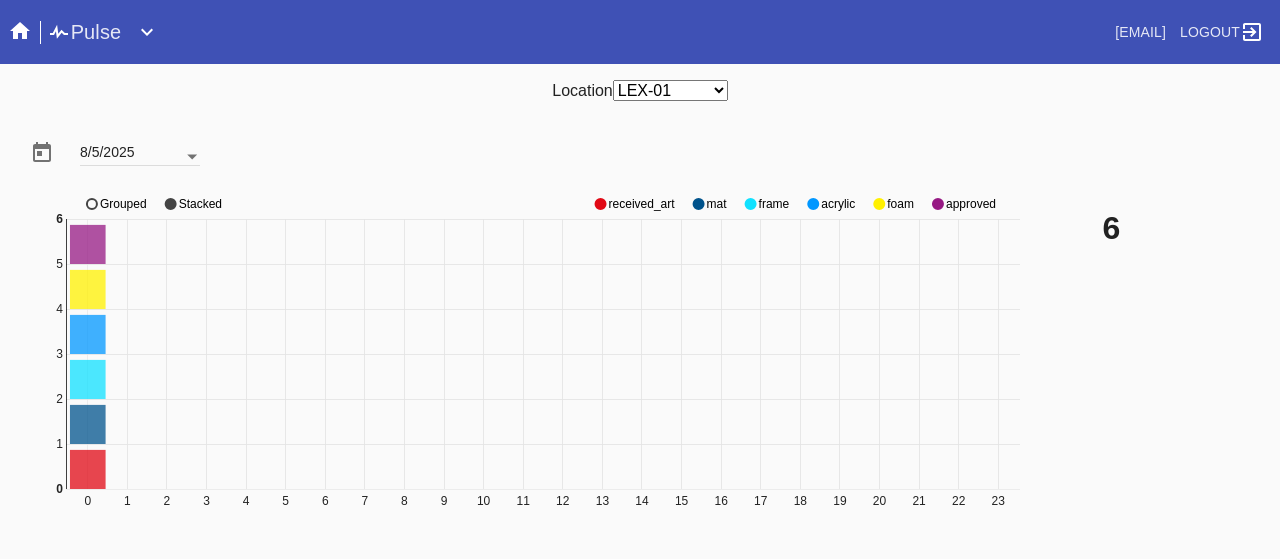 click at bounding box center (192, 157) 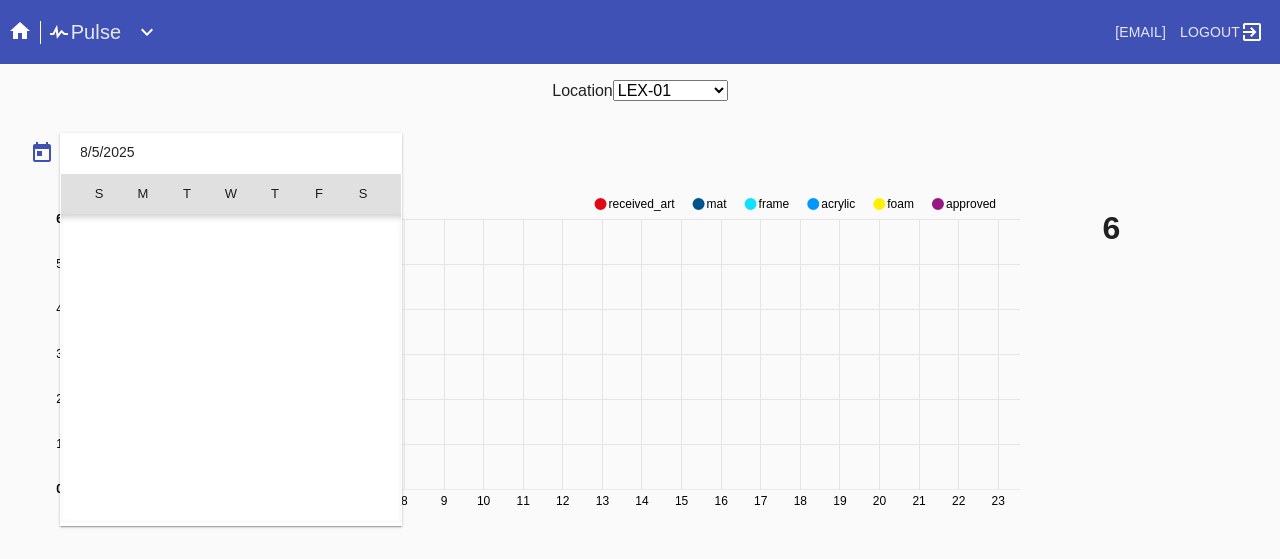 scroll, scrollTop: 462955, scrollLeft: 0, axis: vertical 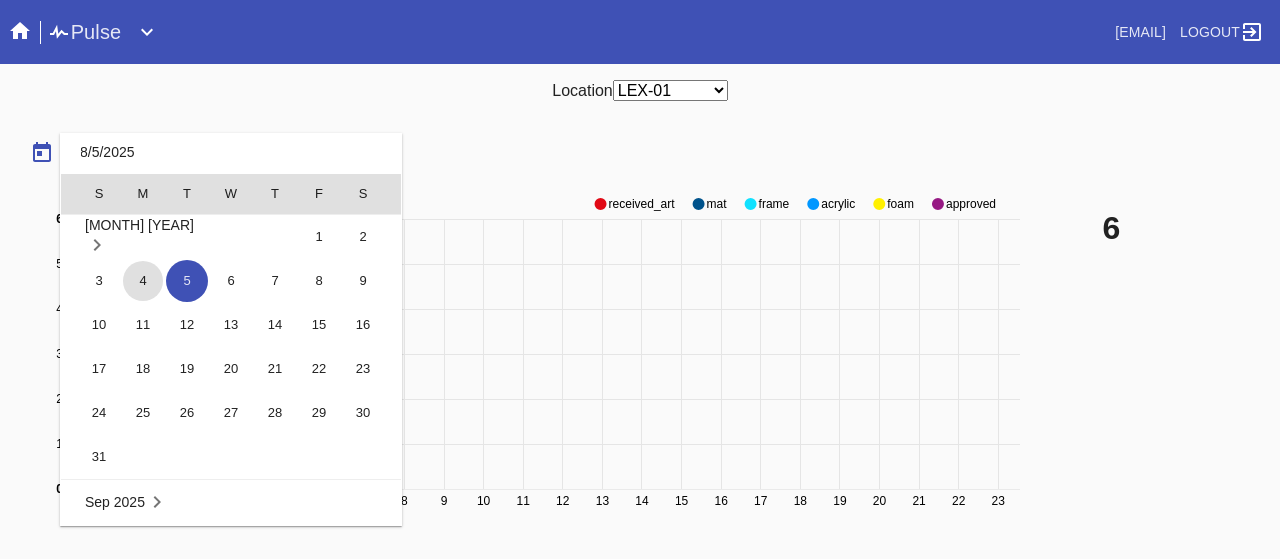 click on "4" at bounding box center (143, 281) 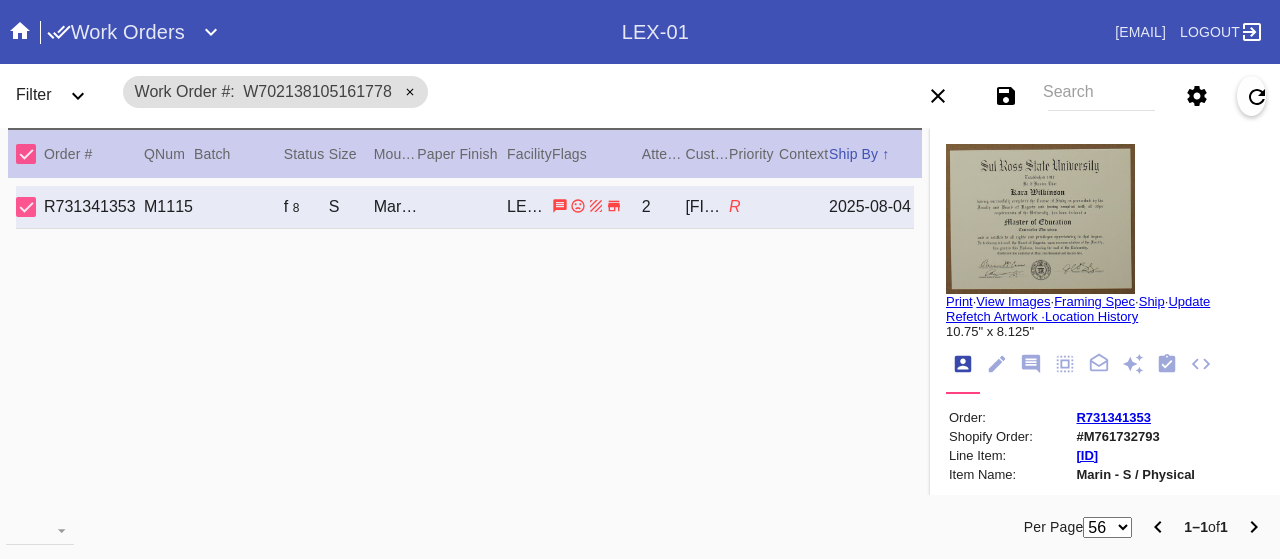 scroll, scrollTop: 0, scrollLeft: 0, axis: both 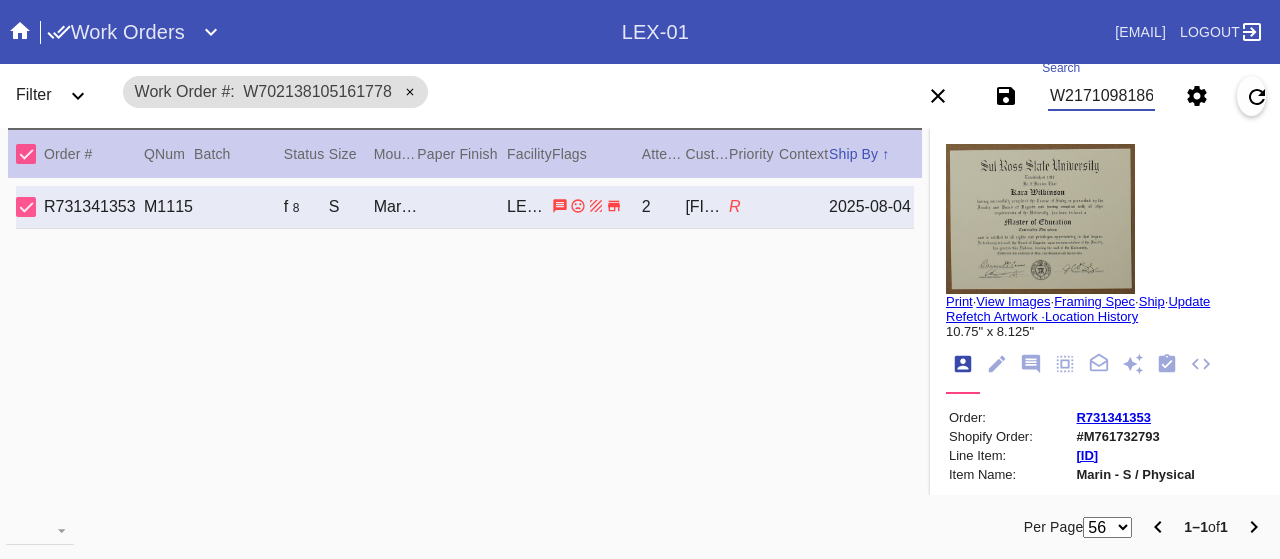 type on "W217109818603125" 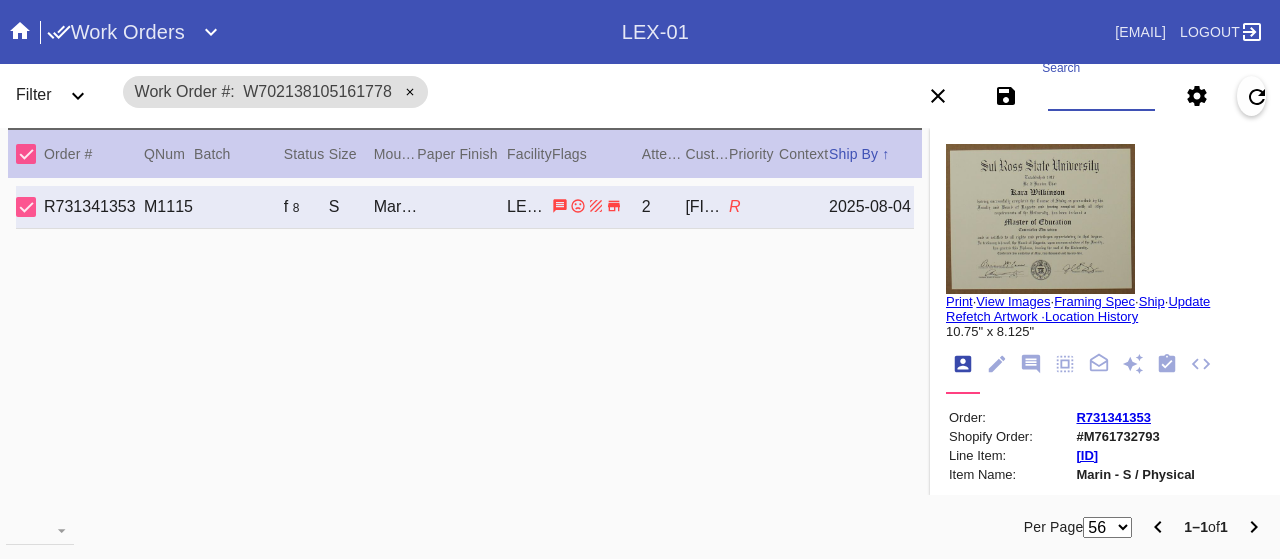 type 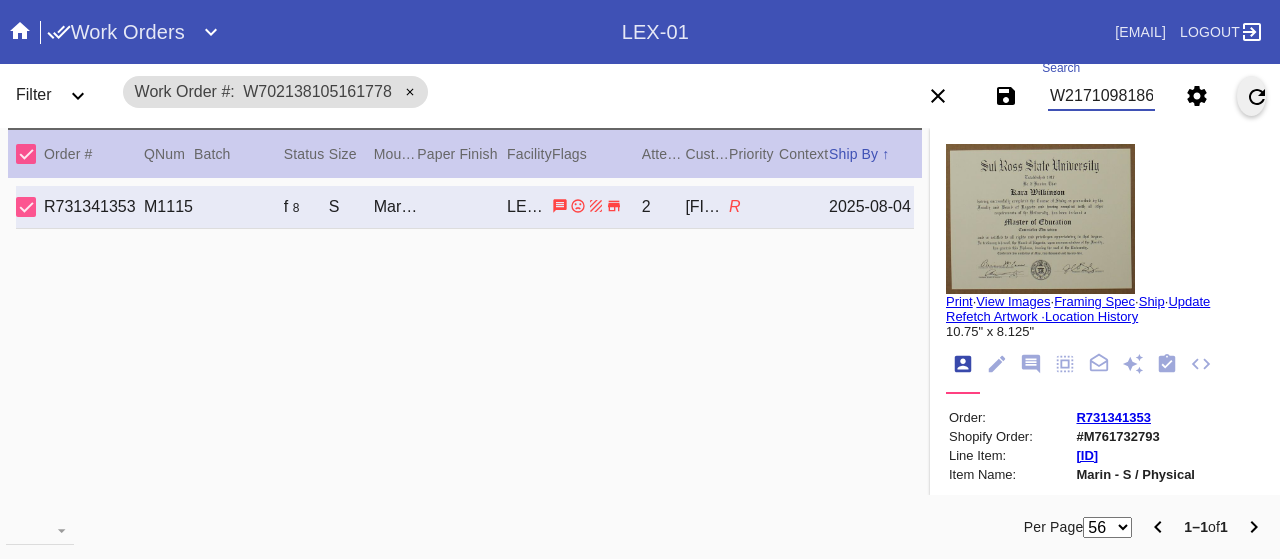 scroll, scrollTop: 0, scrollLeft: 0, axis: both 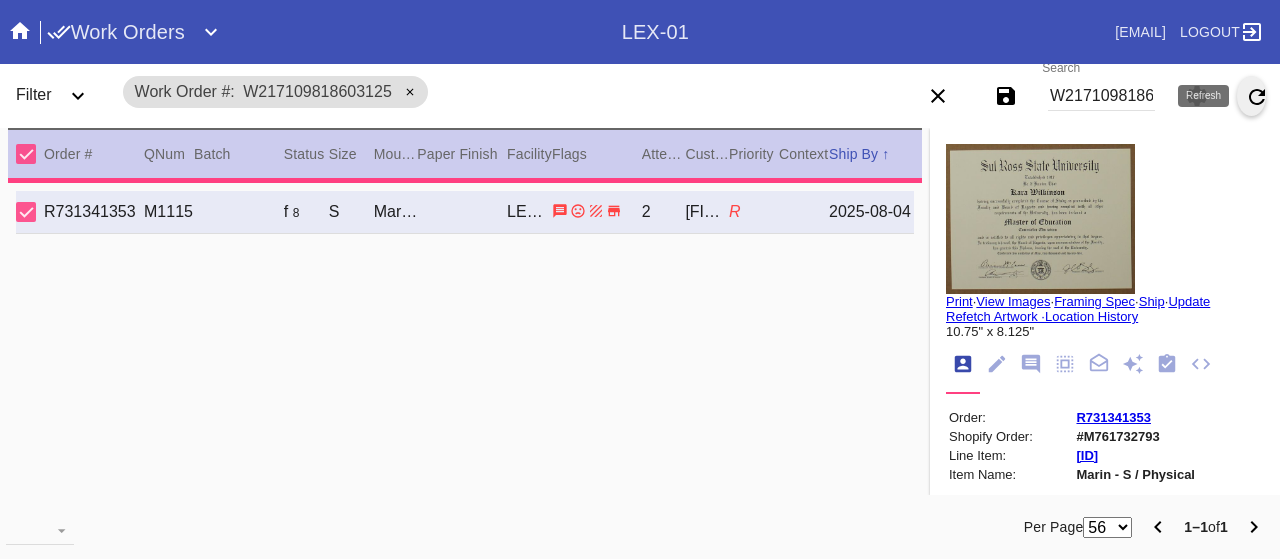 type on "2.0" 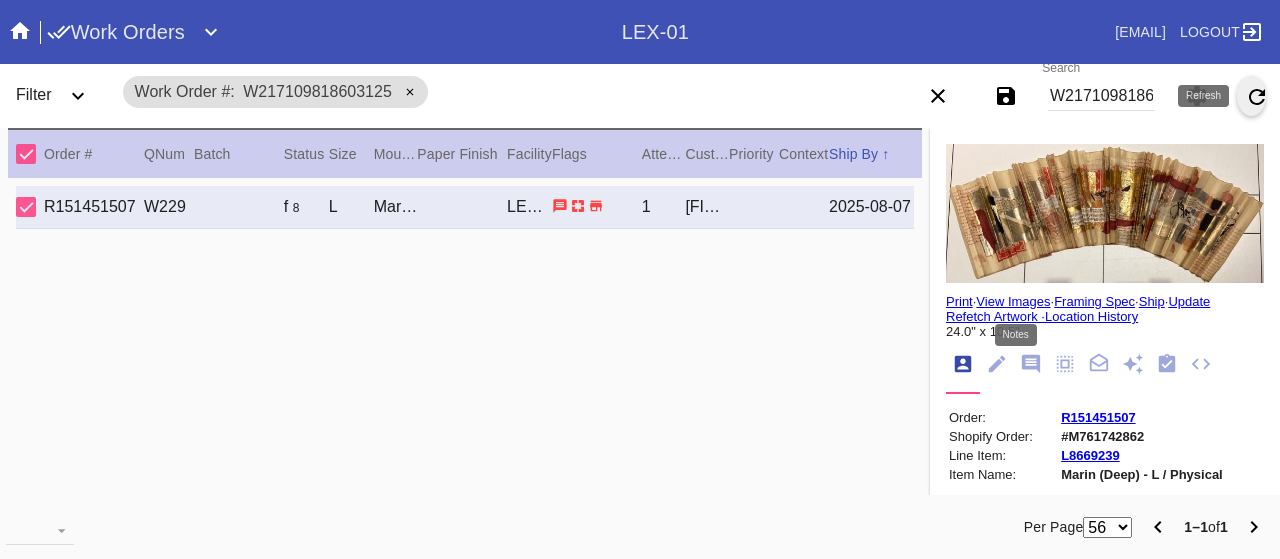 click 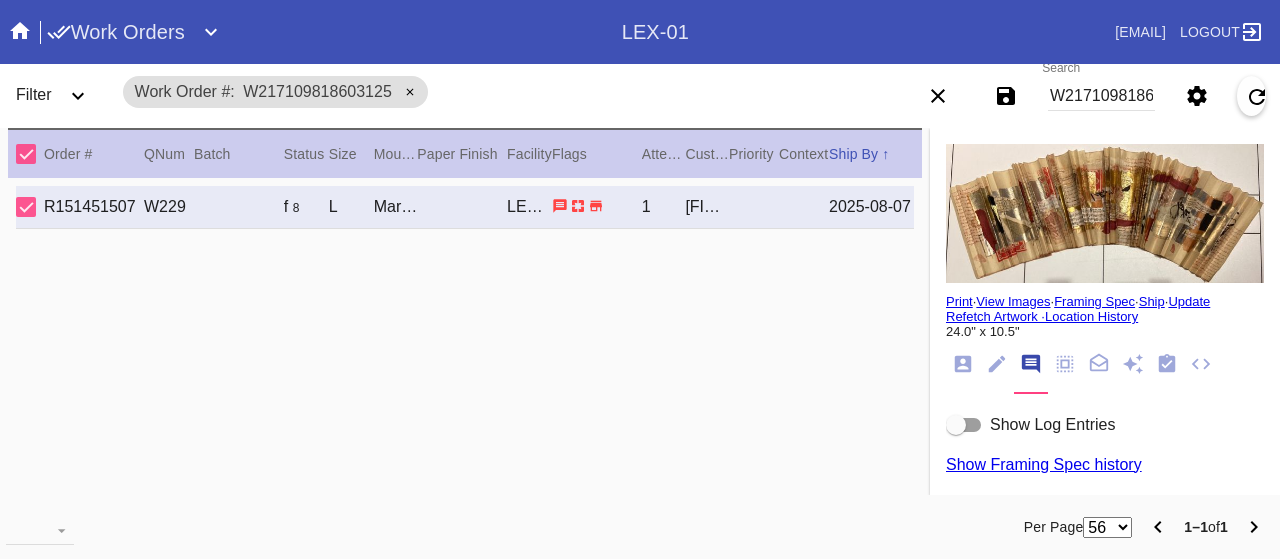 click at bounding box center [964, 425] 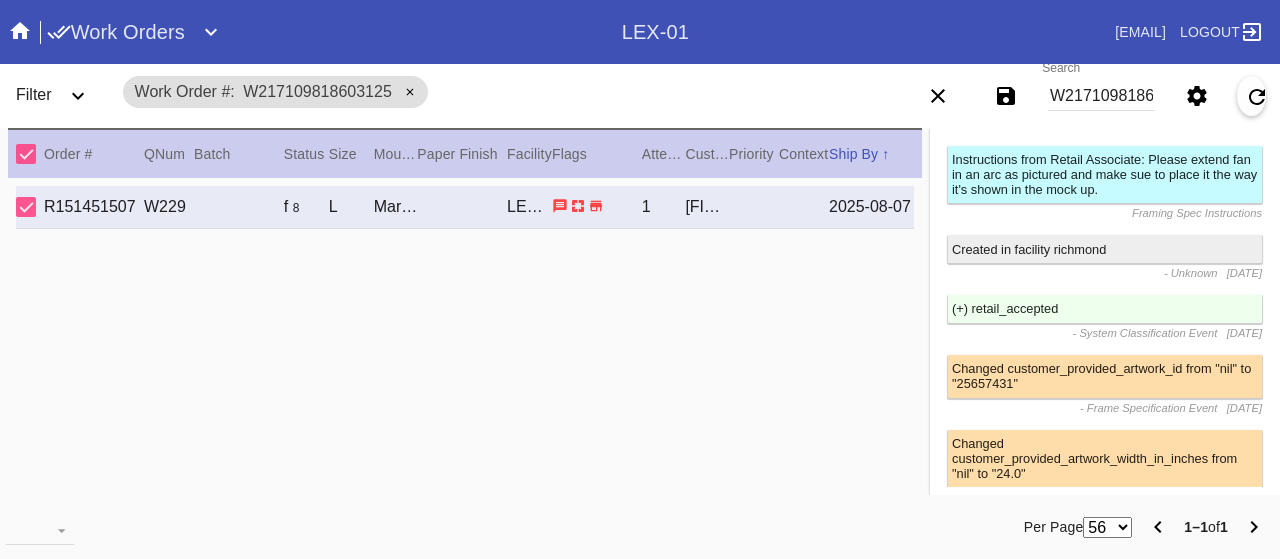 scroll, scrollTop: 300, scrollLeft: 0, axis: vertical 